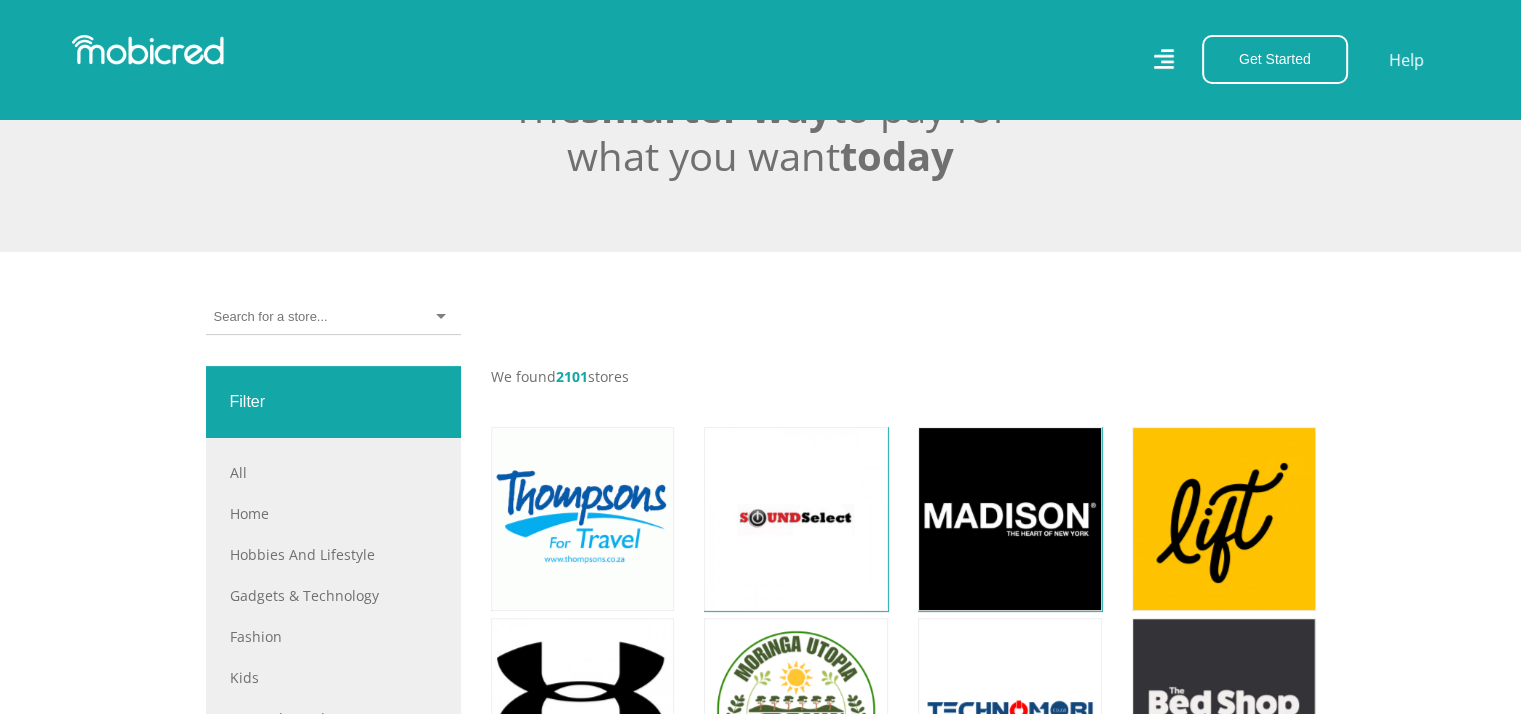 scroll, scrollTop: 700, scrollLeft: 0, axis: vertical 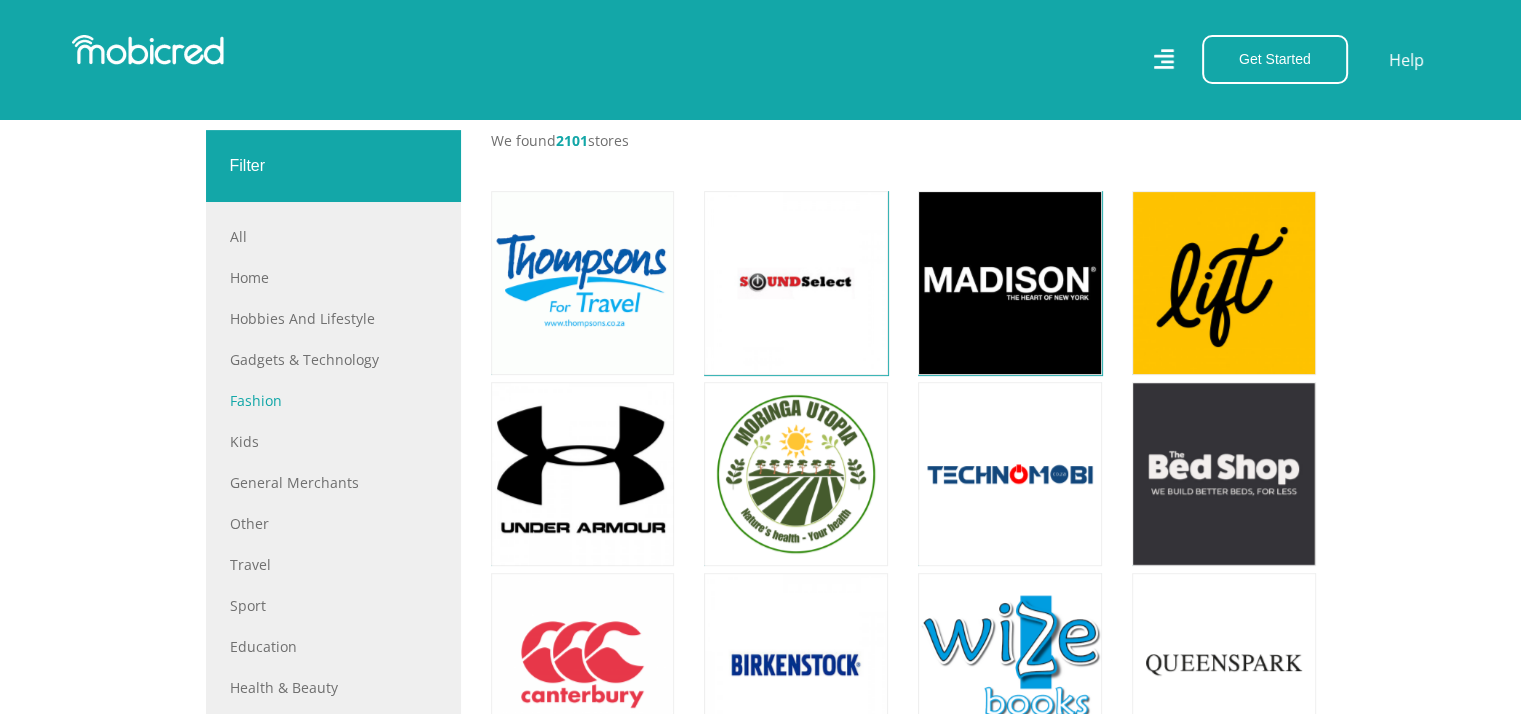 click on "Fashion" at bounding box center (333, 400) 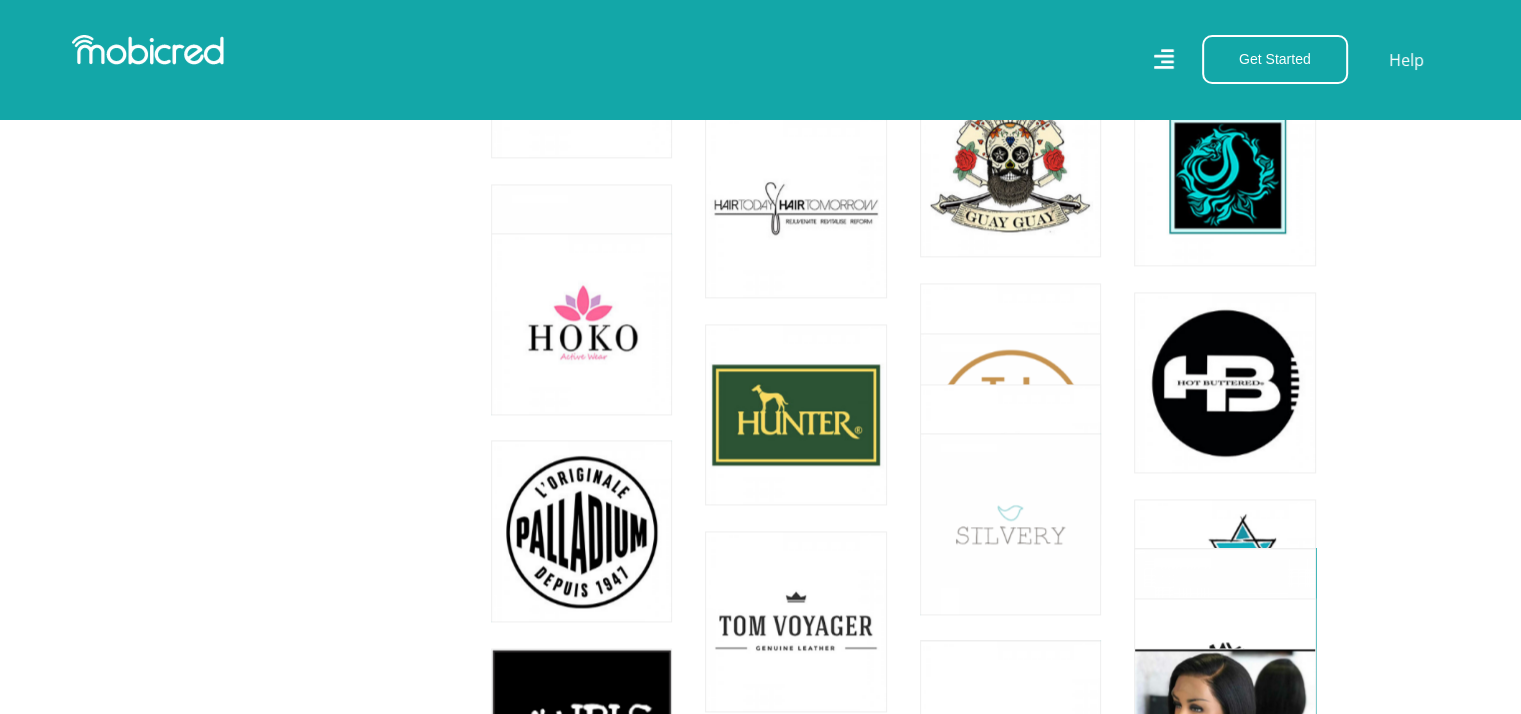 scroll, scrollTop: 2800, scrollLeft: 0, axis: vertical 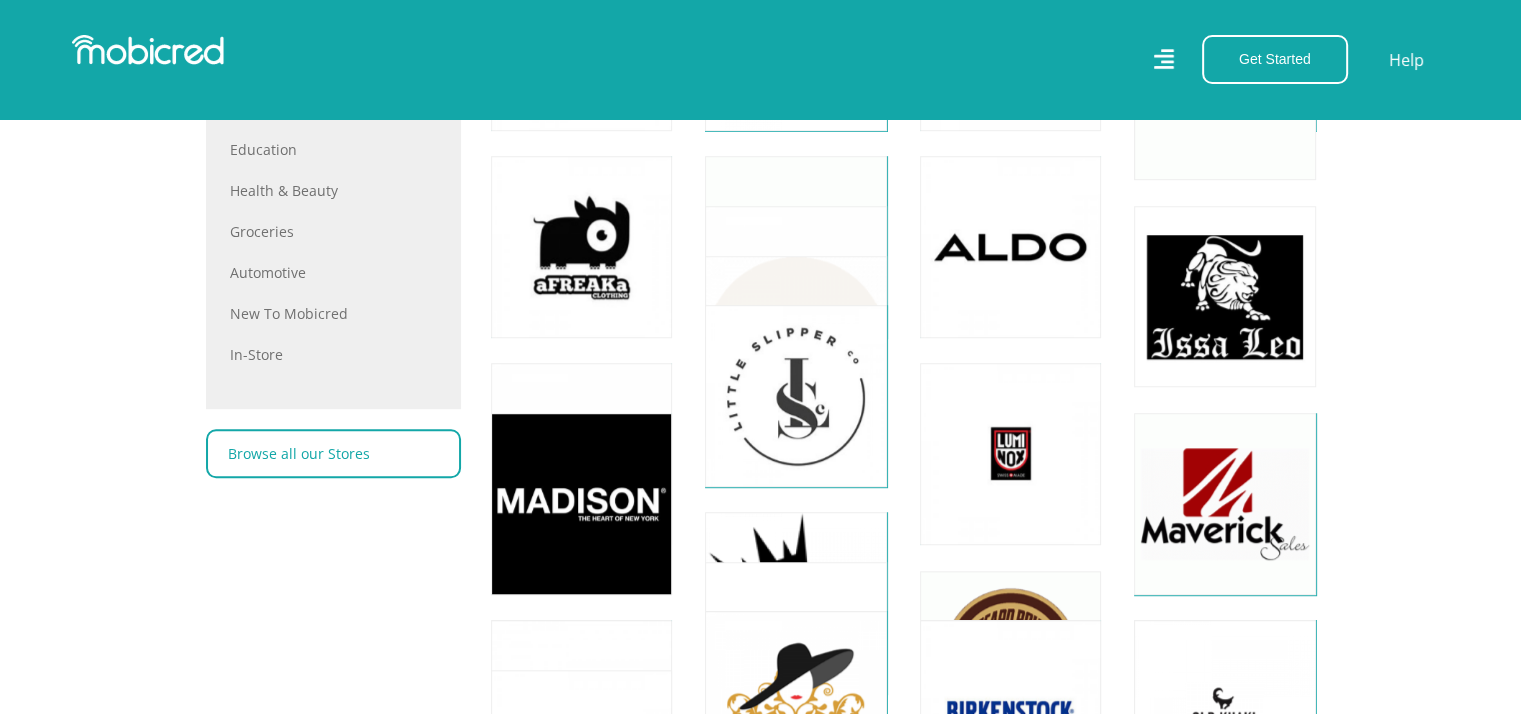 click on "Browse all our Stores" at bounding box center [333, 453] 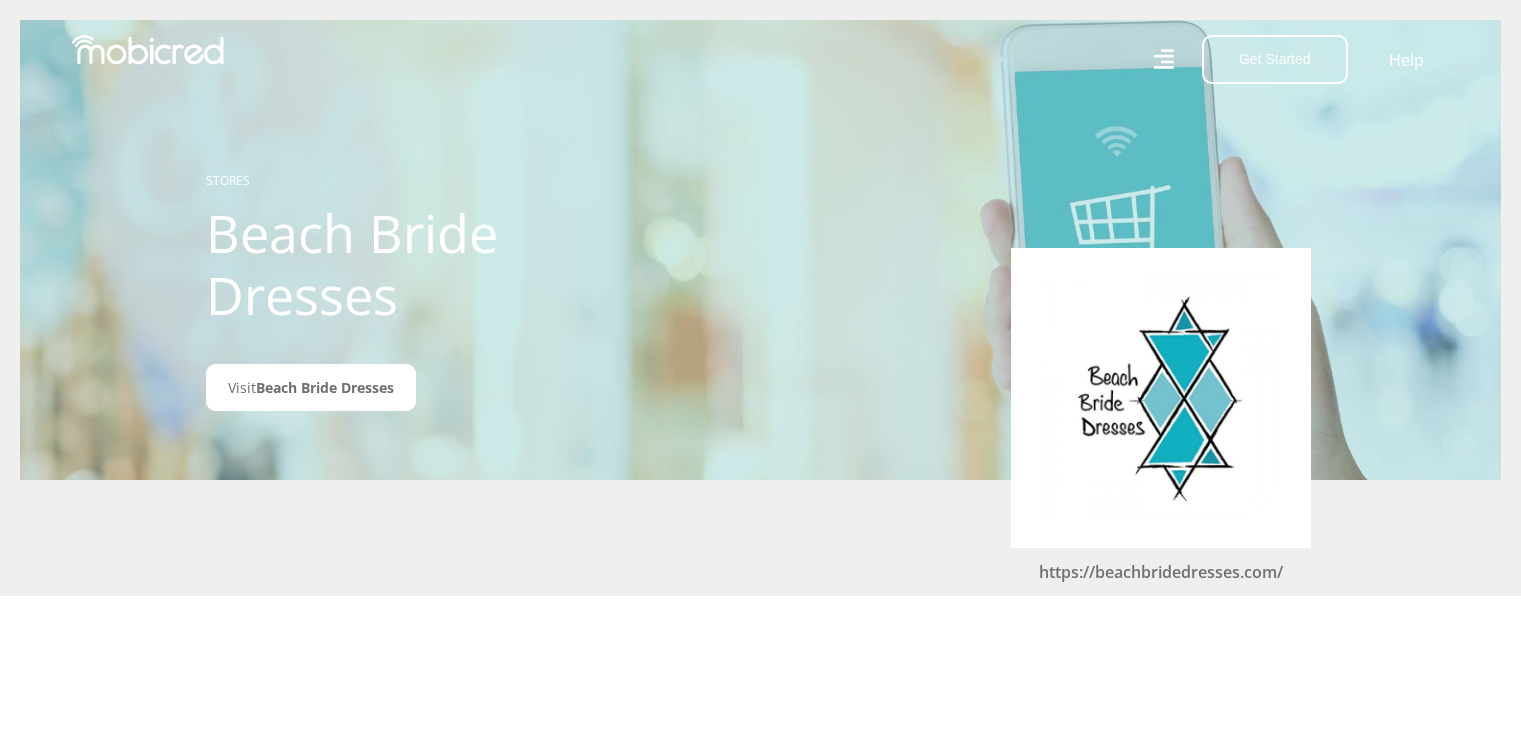 scroll, scrollTop: 0, scrollLeft: 0, axis: both 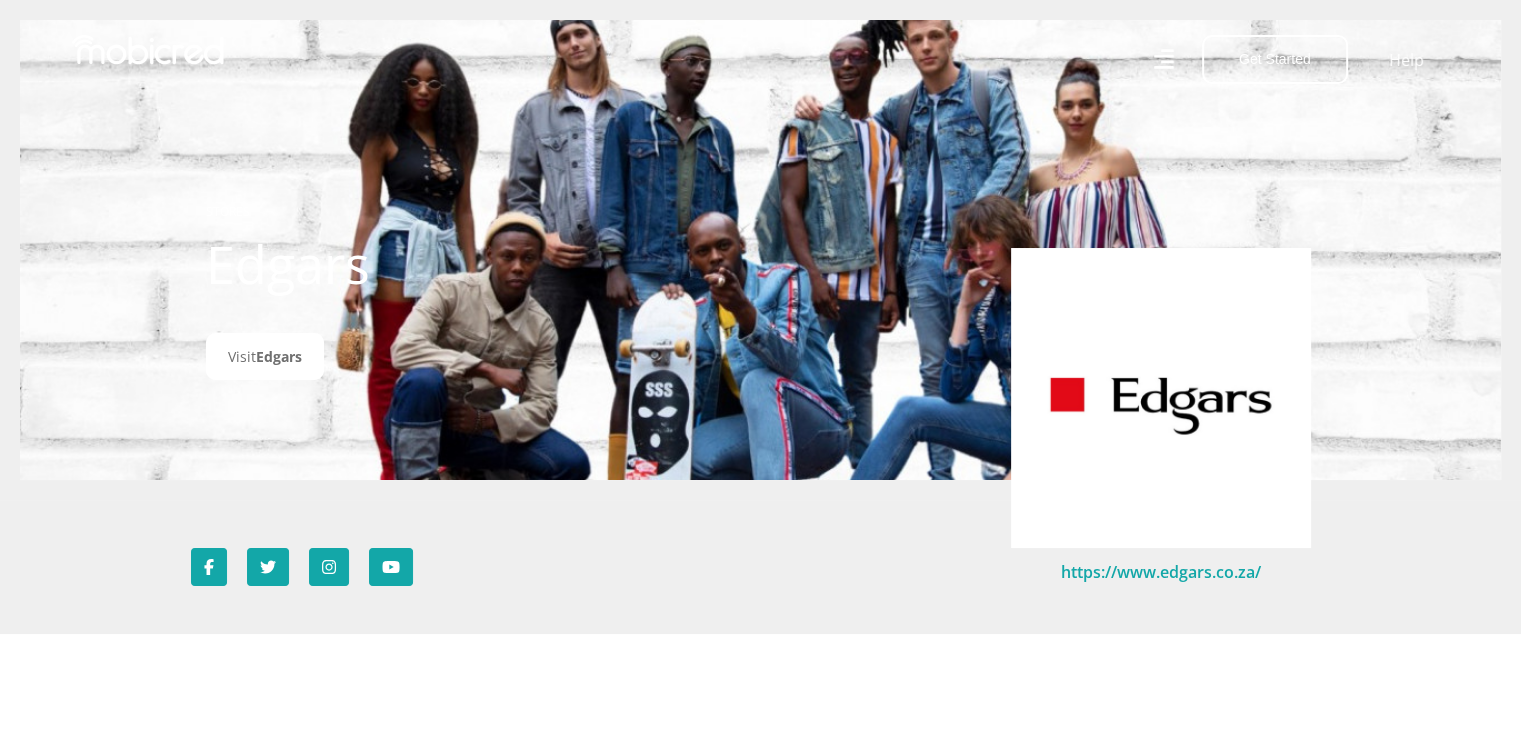 click on "https://www.edgars.co.za/" at bounding box center [1161, 572] 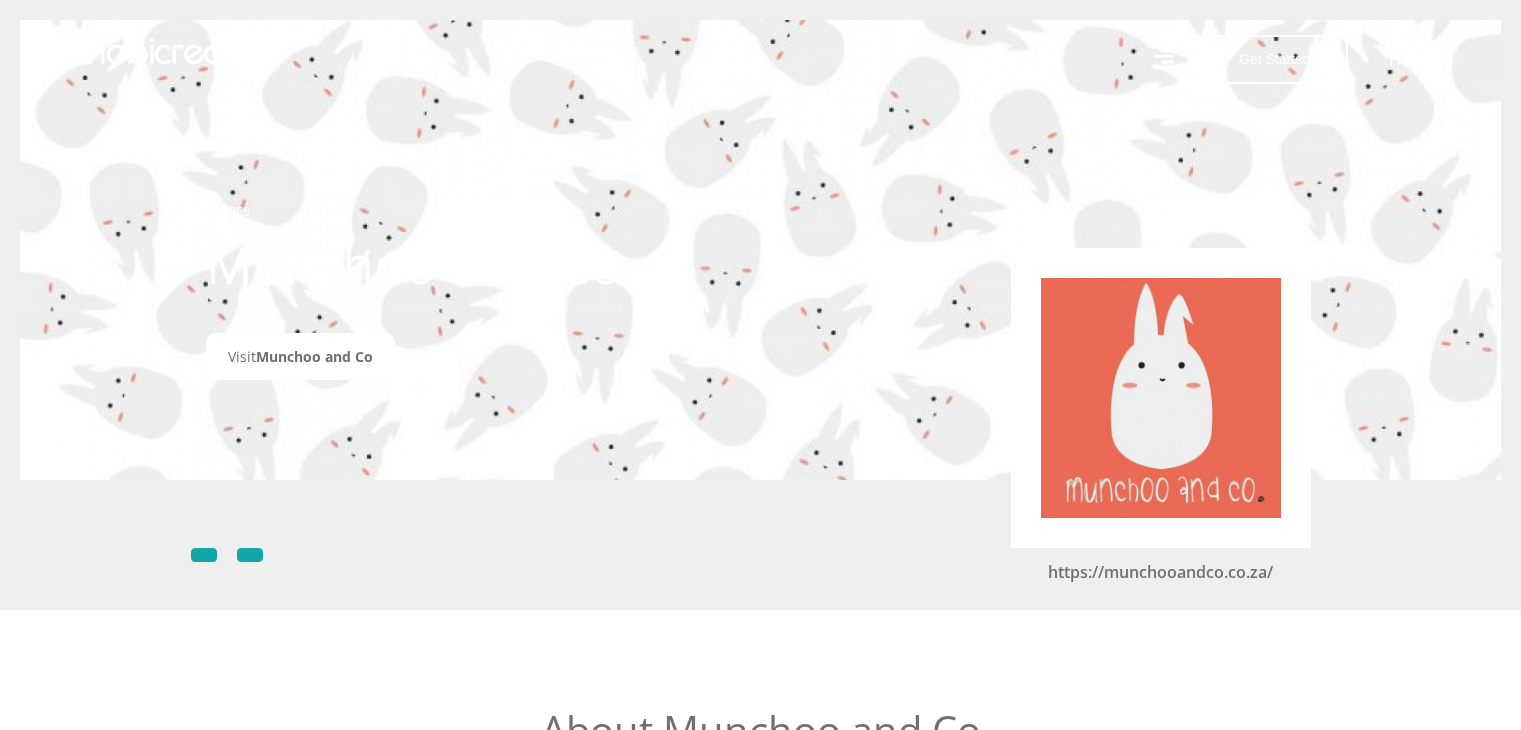 scroll, scrollTop: 0, scrollLeft: 0, axis: both 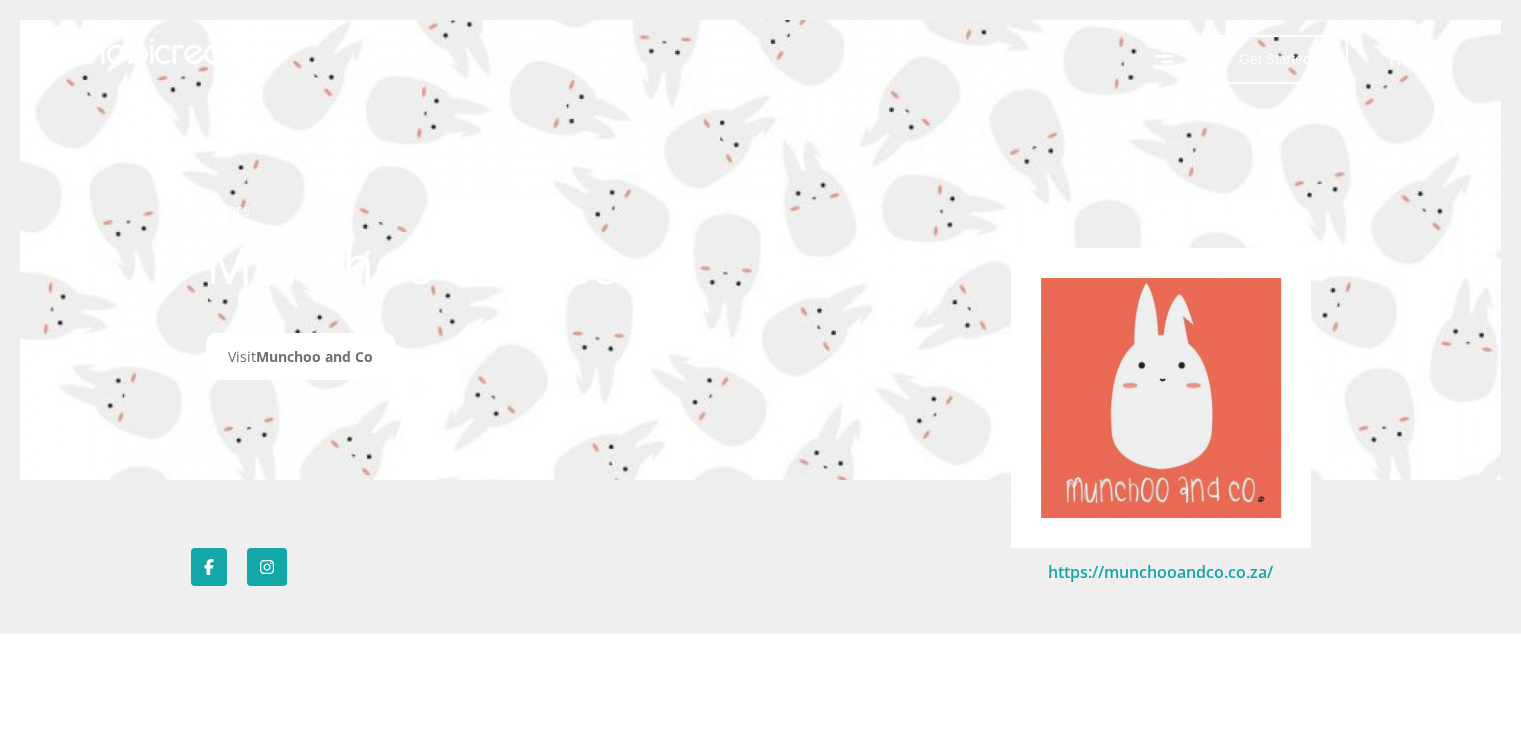 click on "https://munchooandco.co.za/" at bounding box center [1160, 572] 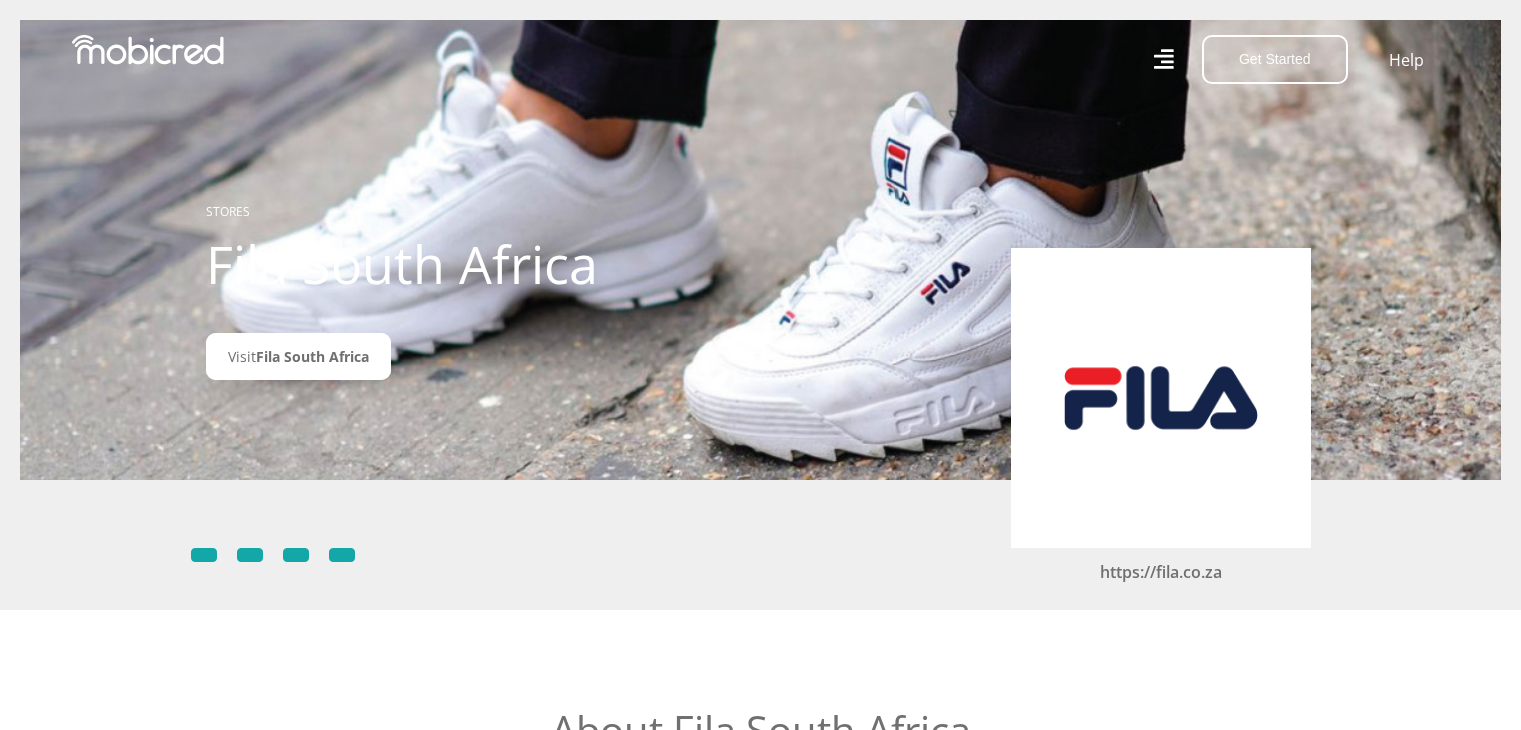 scroll, scrollTop: 0, scrollLeft: 0, axis: both 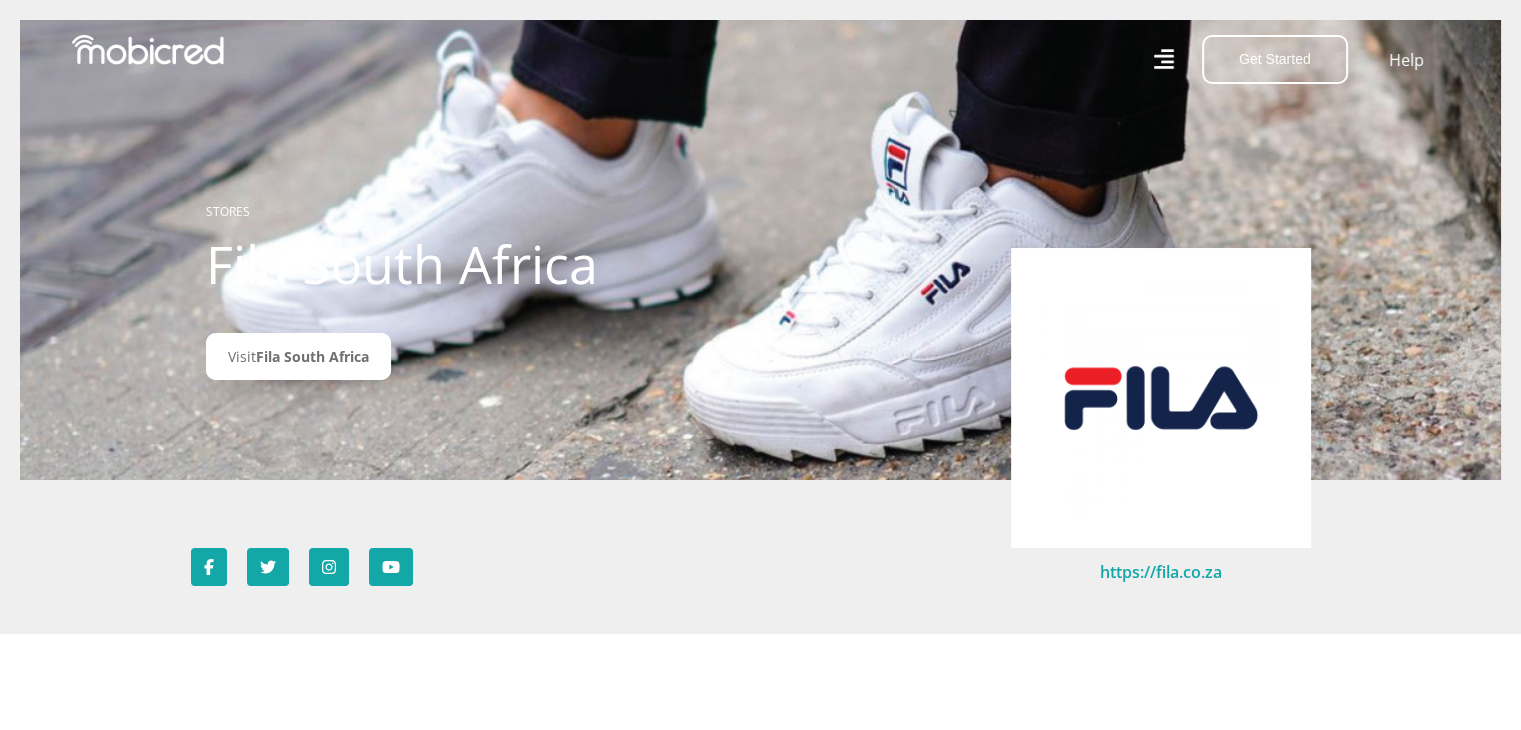 click on "https://fila.co.za" at bounding box center (1161, 572) 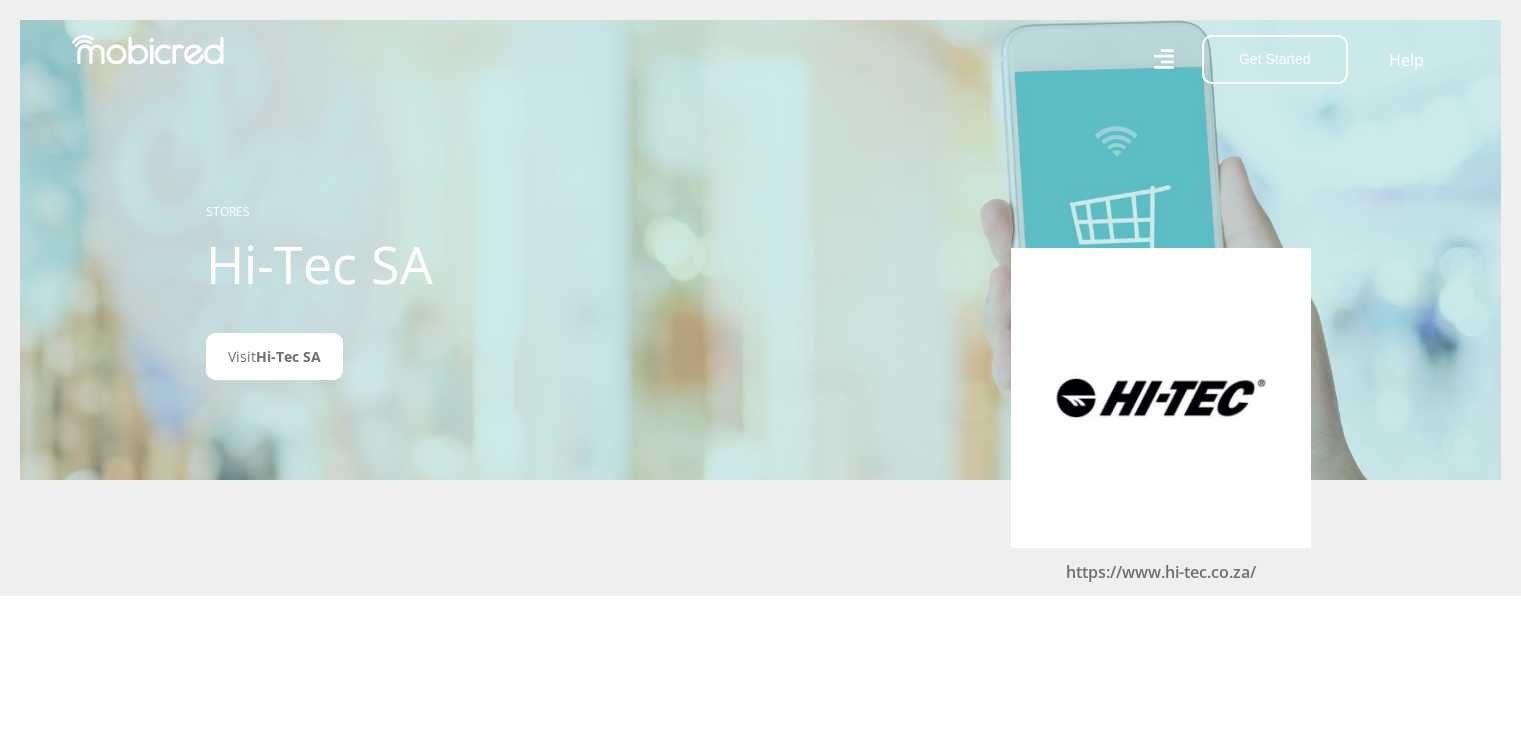 scroll, scrollTop: 0, scrollLeft: 0, axis: both 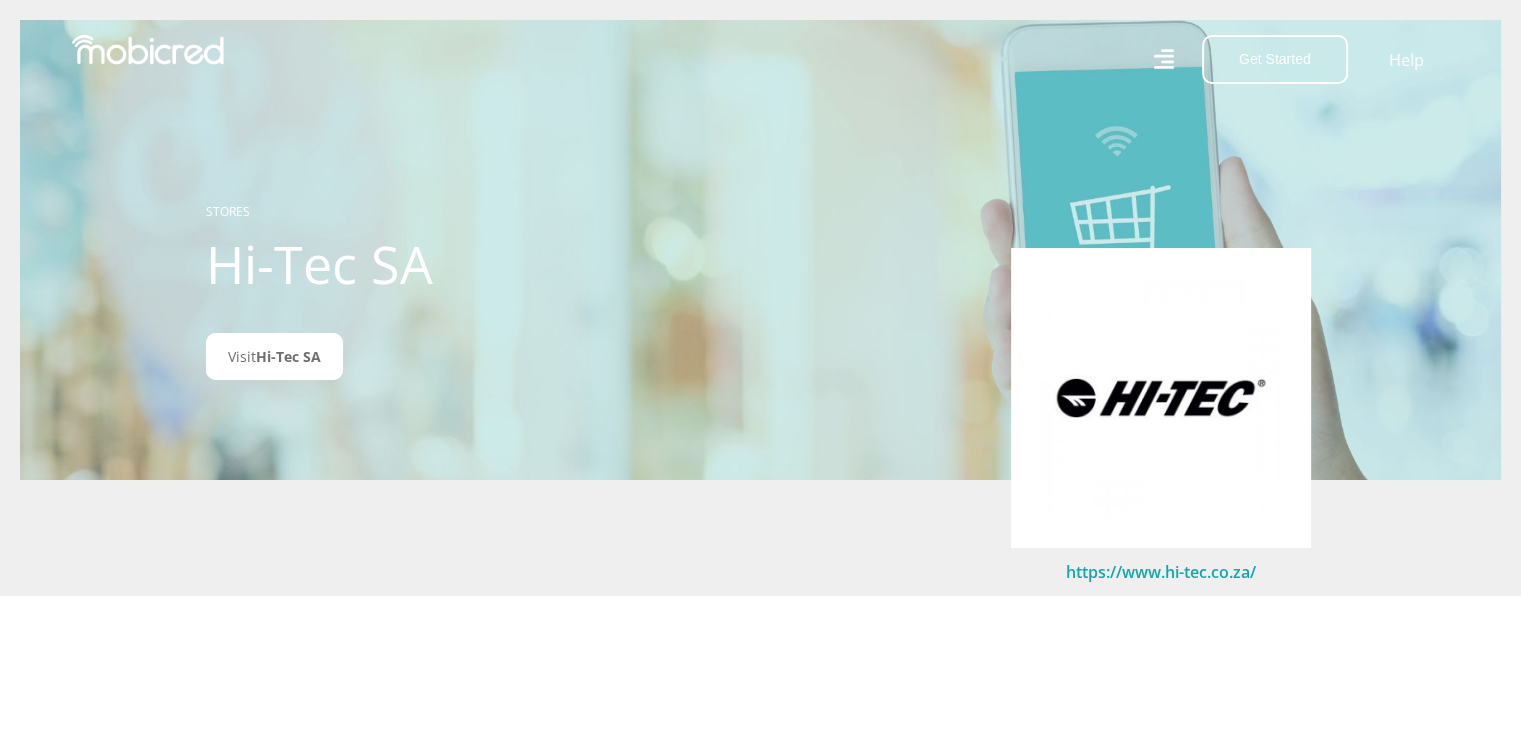 click on "https://www.hi-tec.co.za/" at bounding box center [1161, 572] 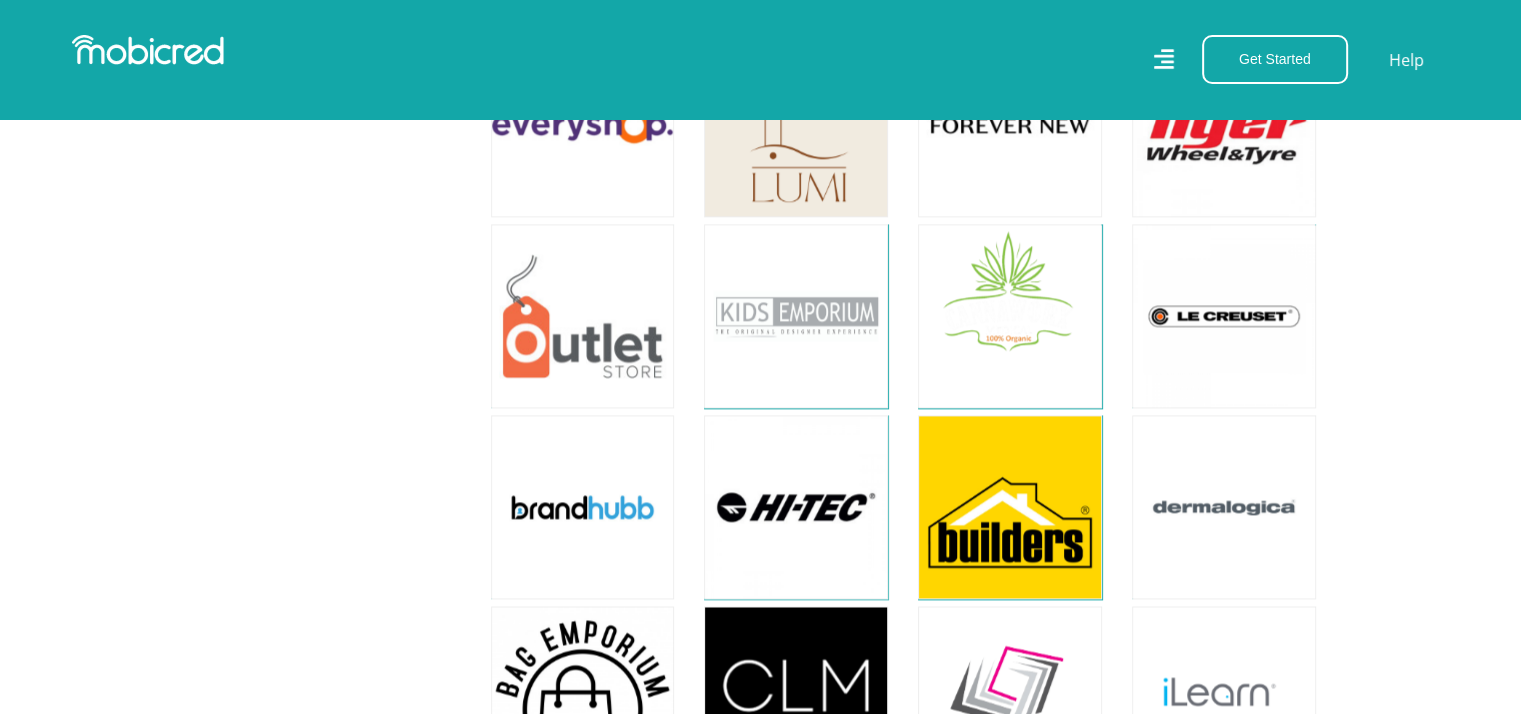 scroll, scrollTop: 2800, scrollLeft: 0, axis: vertical 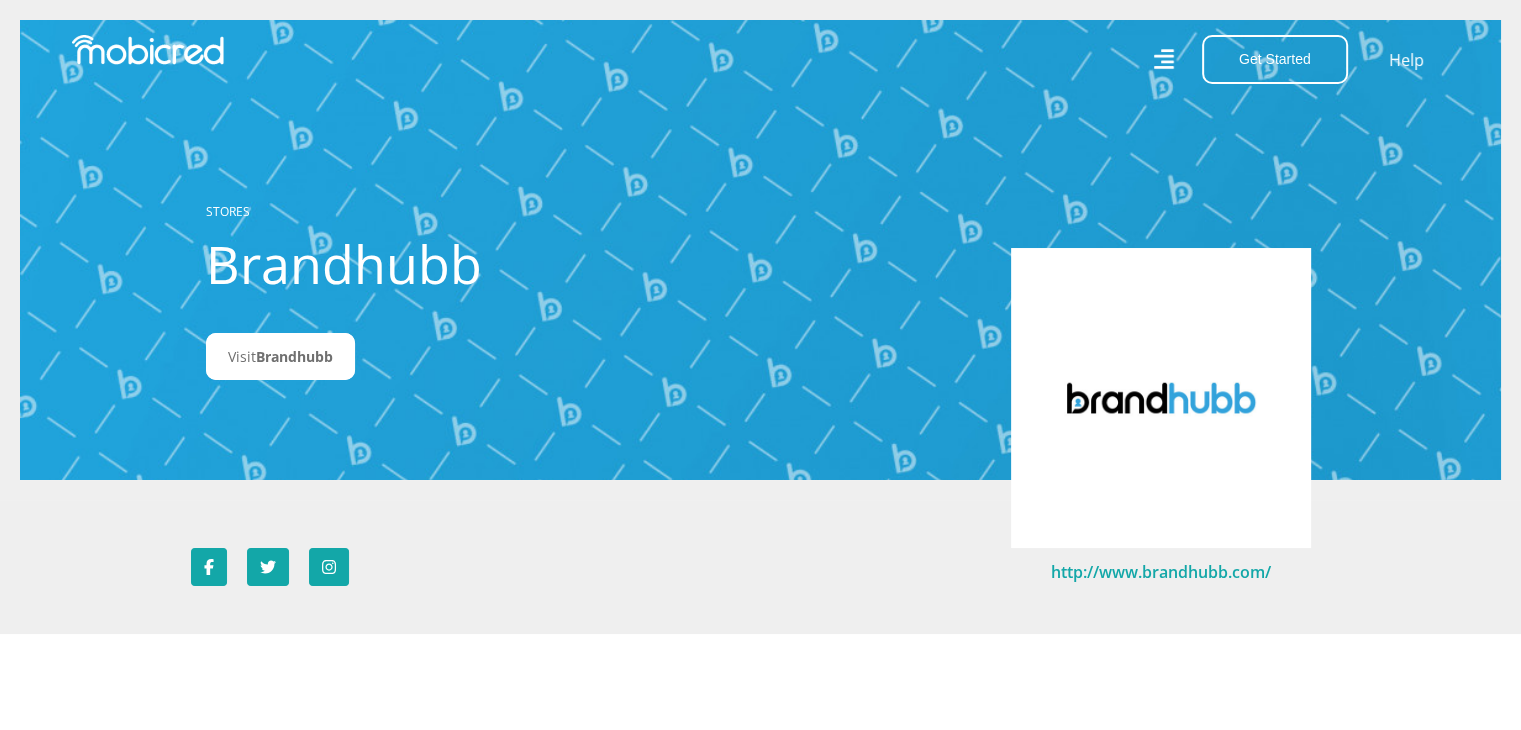 click on "http://www.brandhubb.com/" at bounding box center (1161, 572) 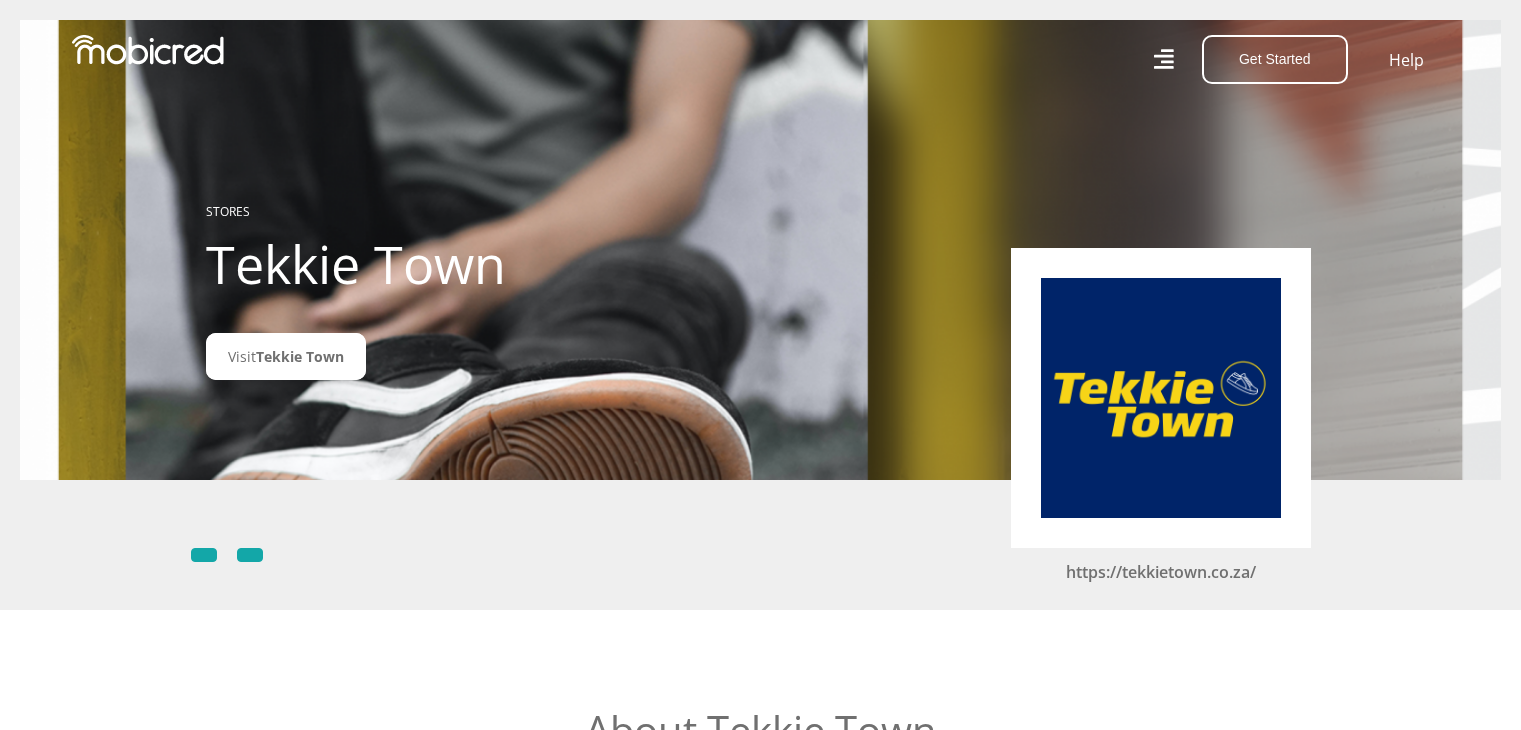 scroll, scrollTop: 0, scrollLeft: 0, axis: both 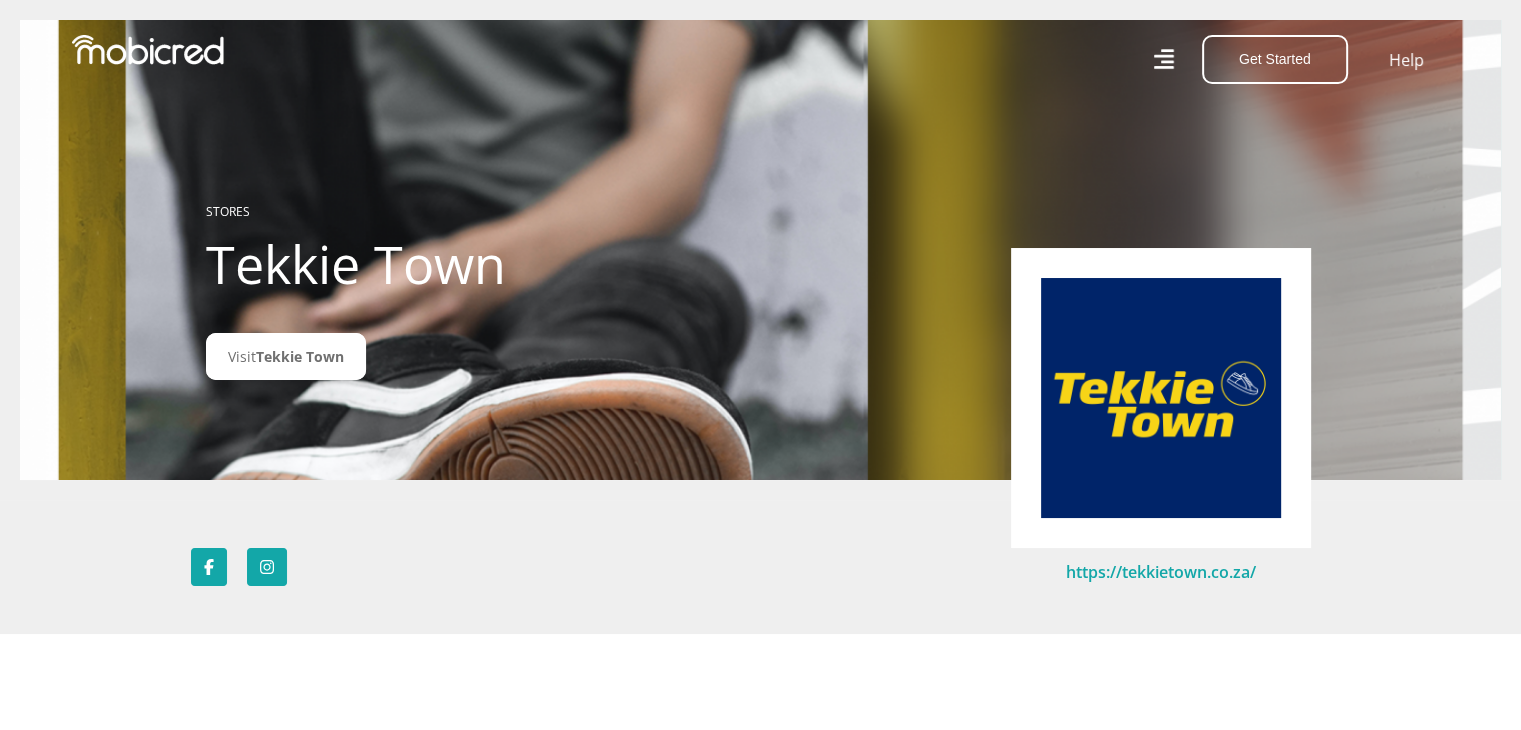 click on "https://tekkietown.co.za/" at bounding box center (1161, 572) 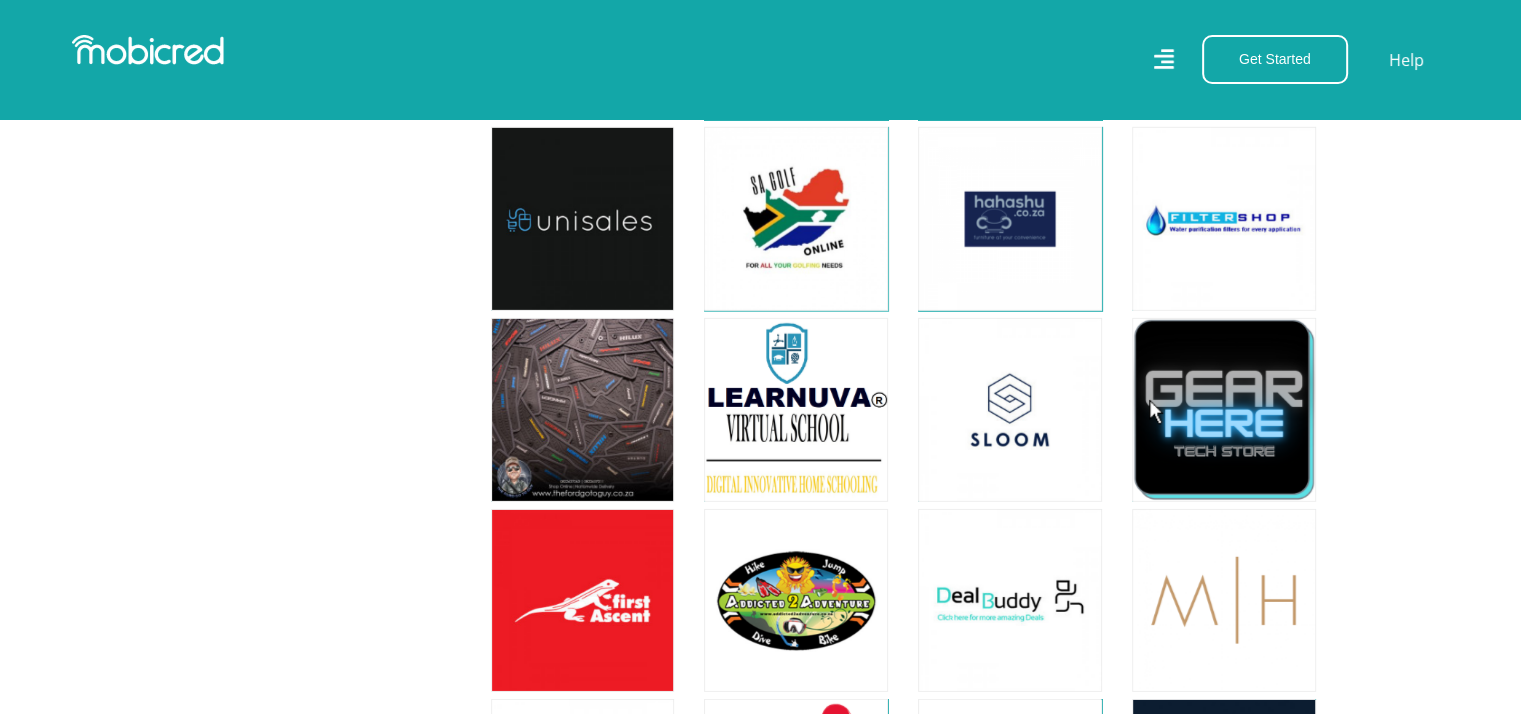 scroll, scrollTop: 21400, scrollLeft: 0, axis: vertical 